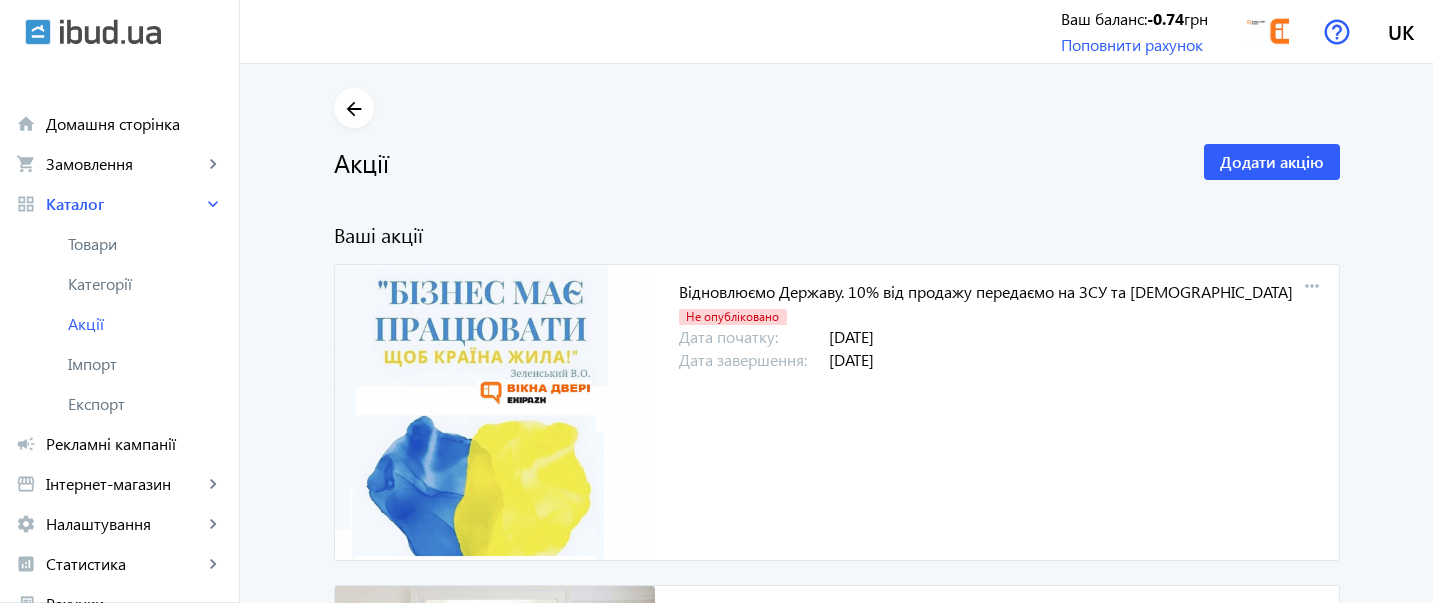 scroll, scrollTop: 6177, scrollLeft: 0, axis: vertical 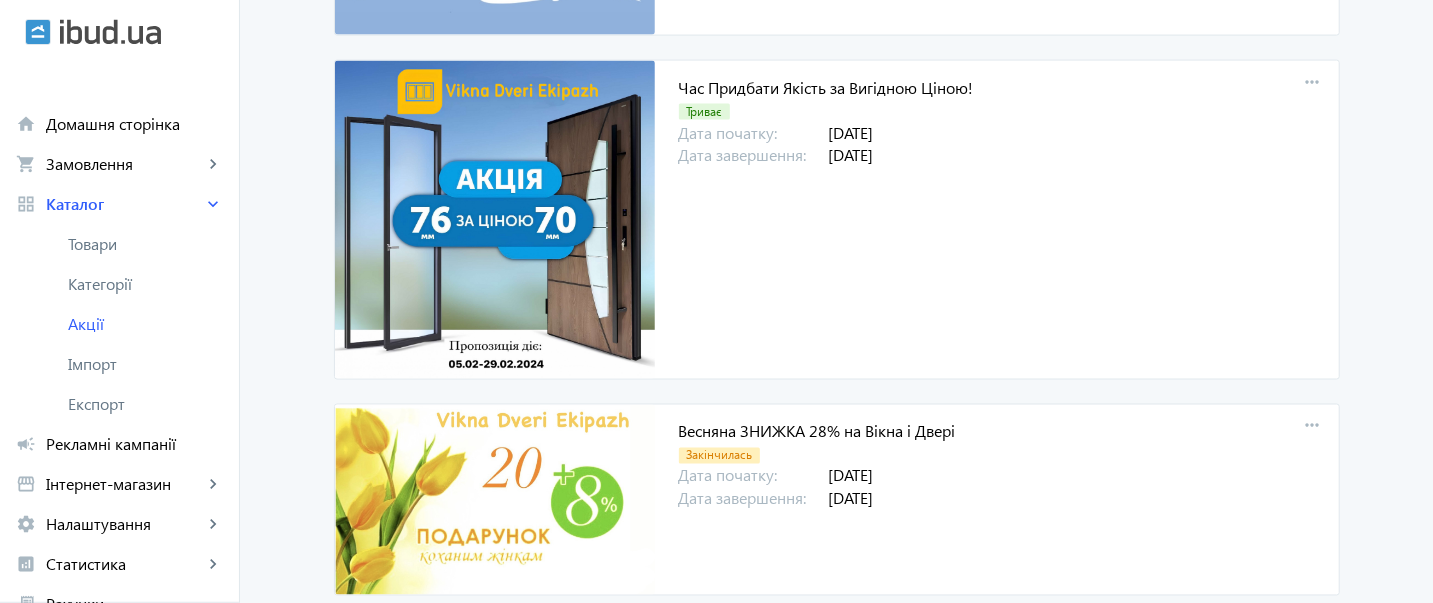 click on "Час Придбати Якість за Вигідною Ціною! Триває Дата початку:  [DATE] Дата завершення:  [DATE] more_horiz" at bounding box center [997, 220] 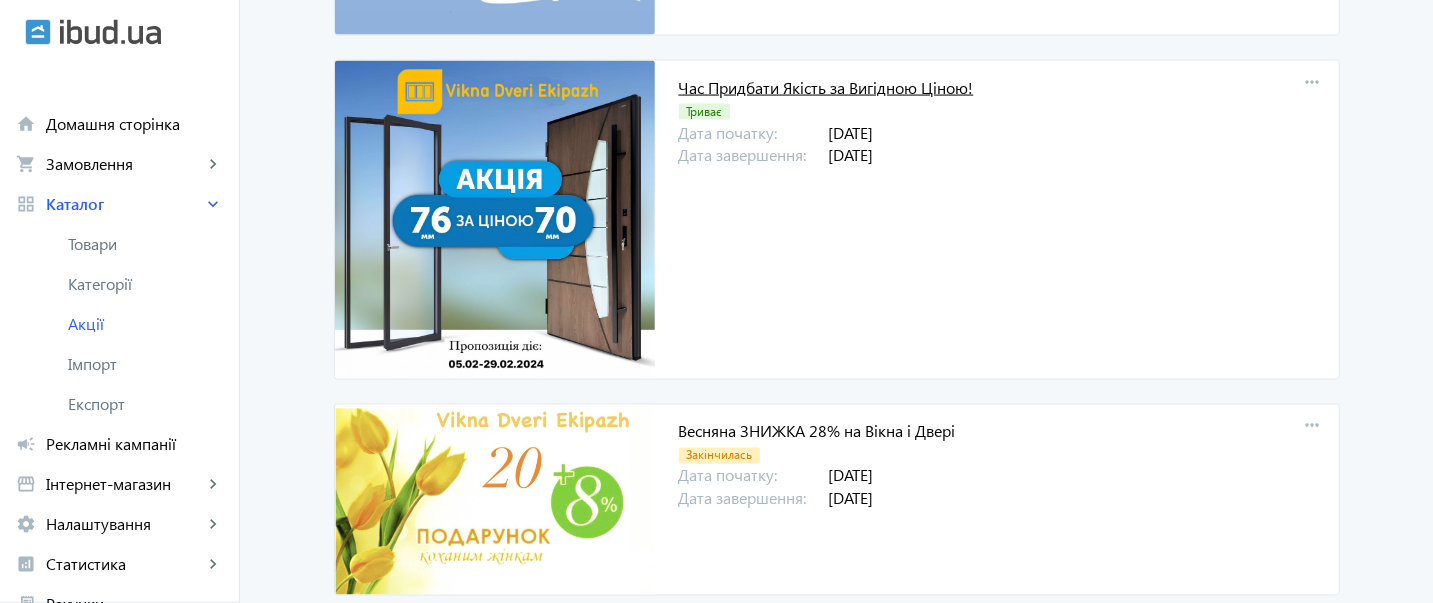 click on "Час Придбати Якість за Вигідною Ціною!" at bounding box center (826, 87) 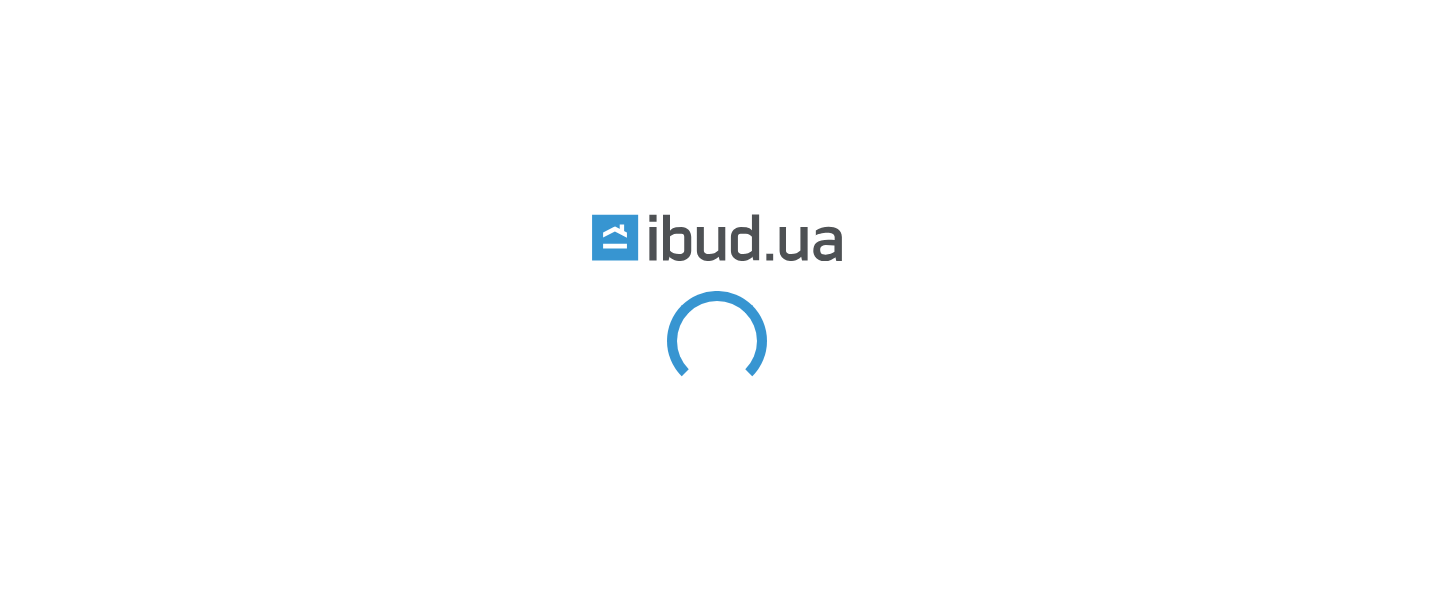 scroll, scrollTop: 0, scrollLeft: 0, axis: both 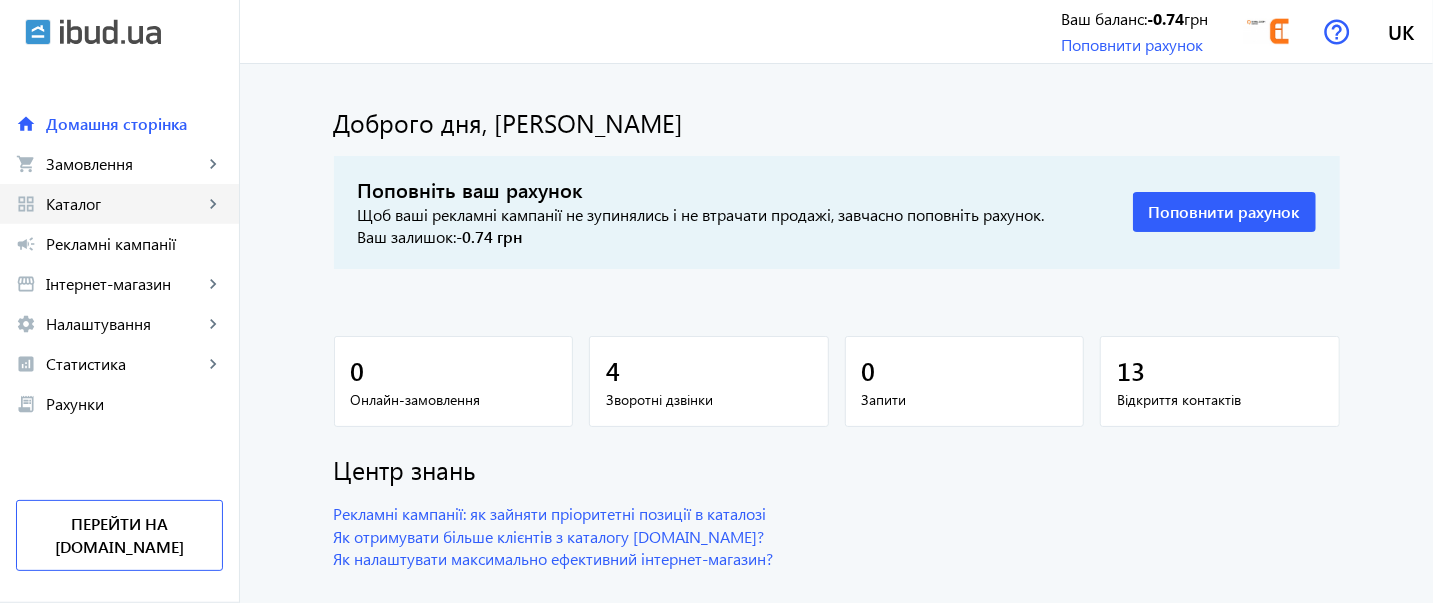 click on "Каталог" 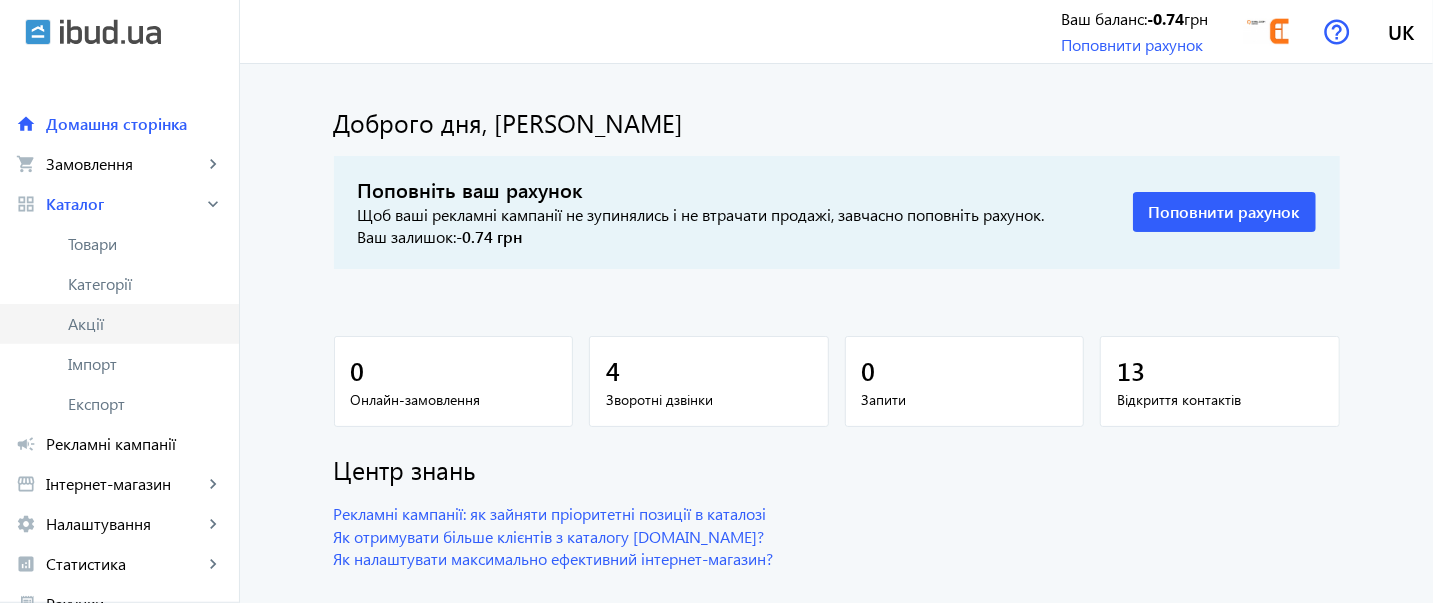 click on "Акції" 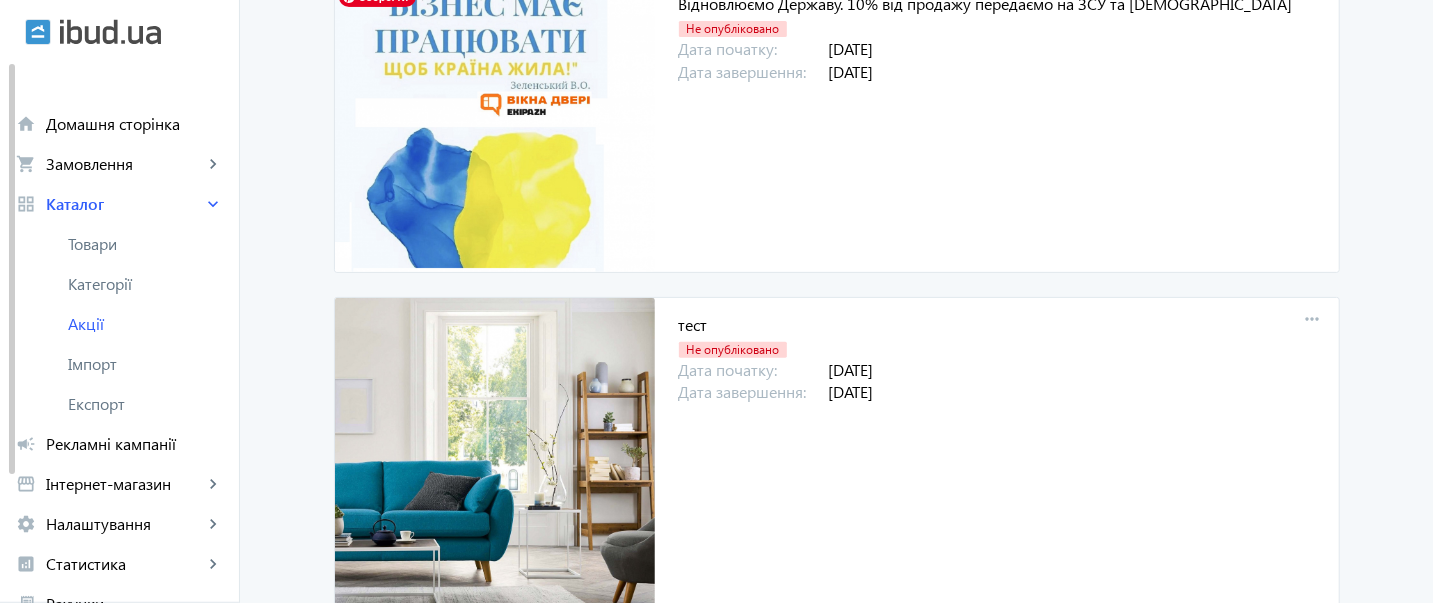 scroll, scrollTop: 311, scrollLeft: 0, axis: vertical 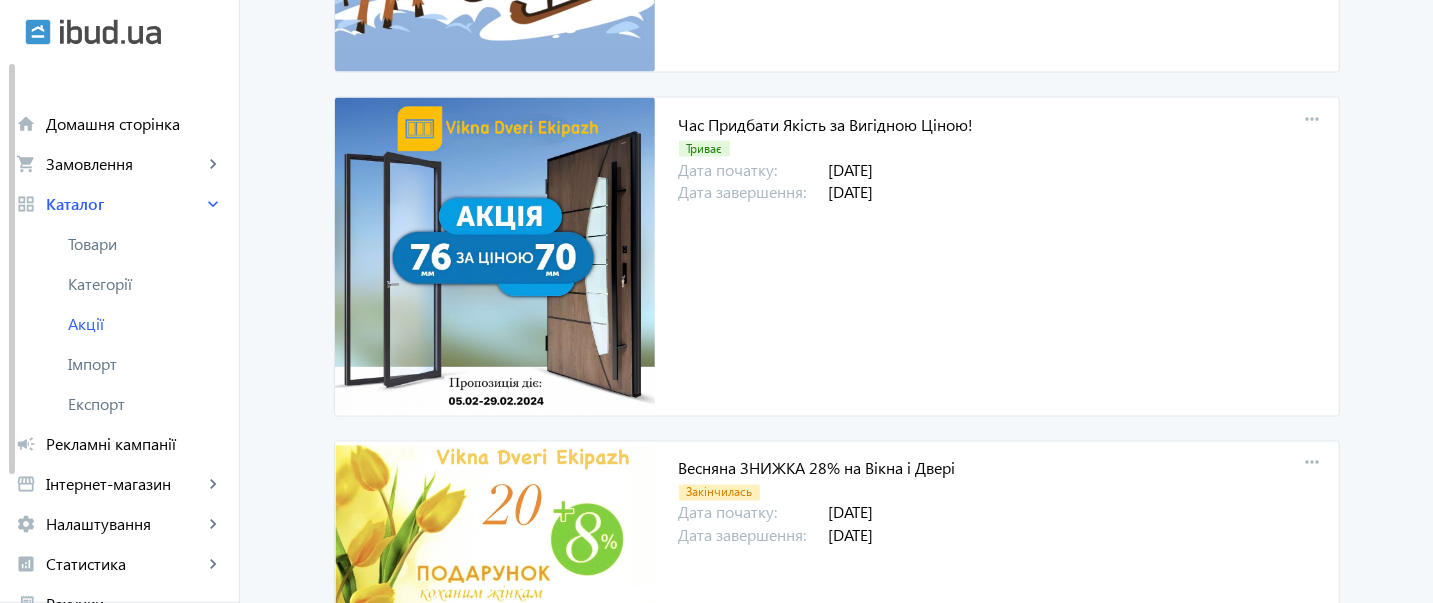 click on "Час Придбати Якість за Вигідною Ціною! Триває Дата початку:  [DATE] Дата завершення:  [DATE] more_horiz" at bounding box center [997, 257] 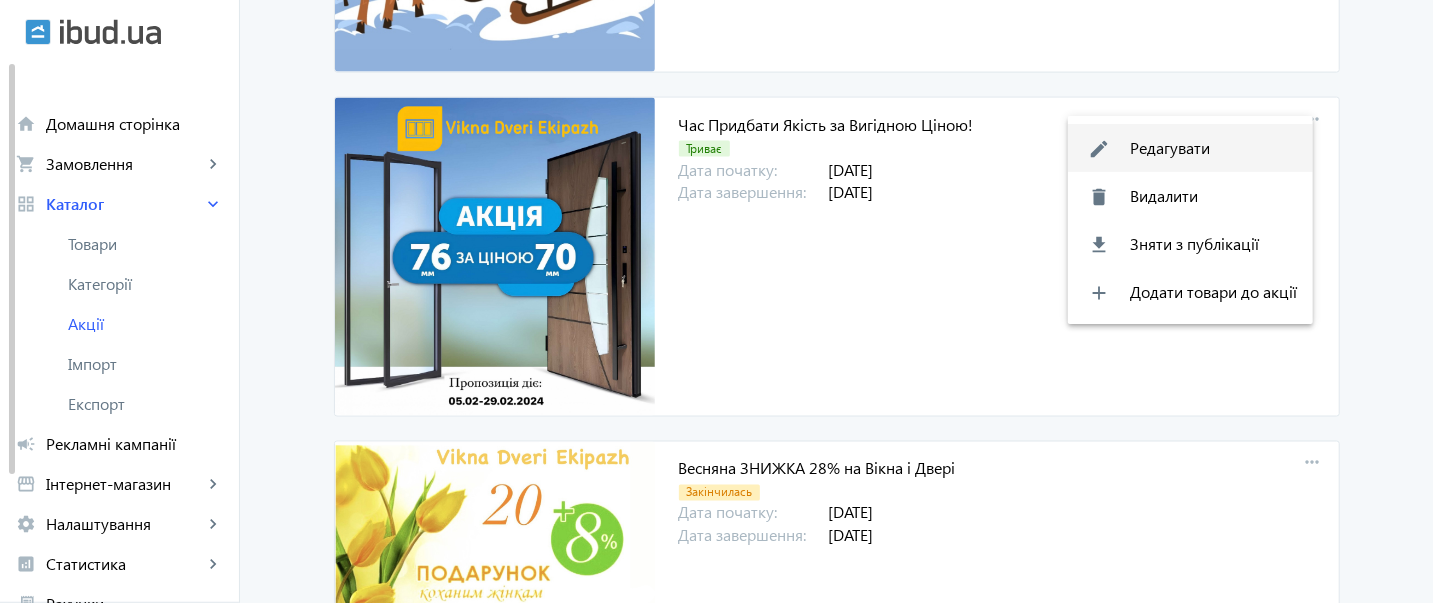 click on "edit Редагувати" at bounding box center [1190, 148] 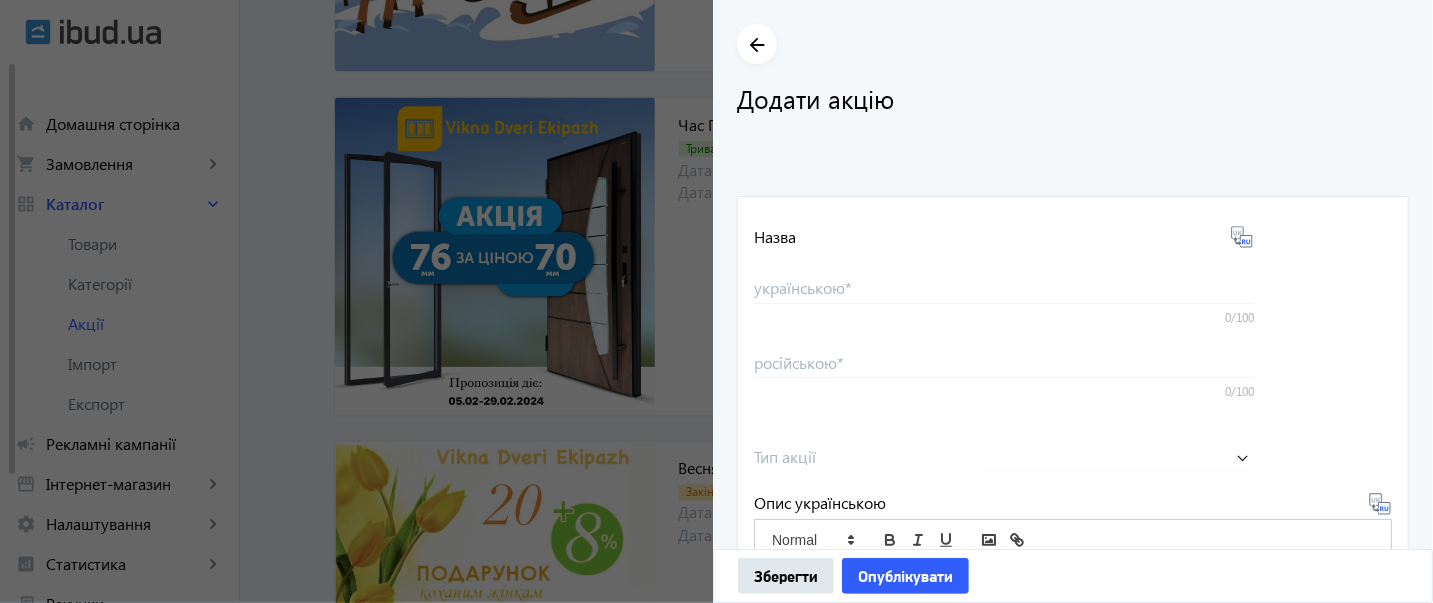 type on "Час Придбати Якість за Вигідною Ціною!" 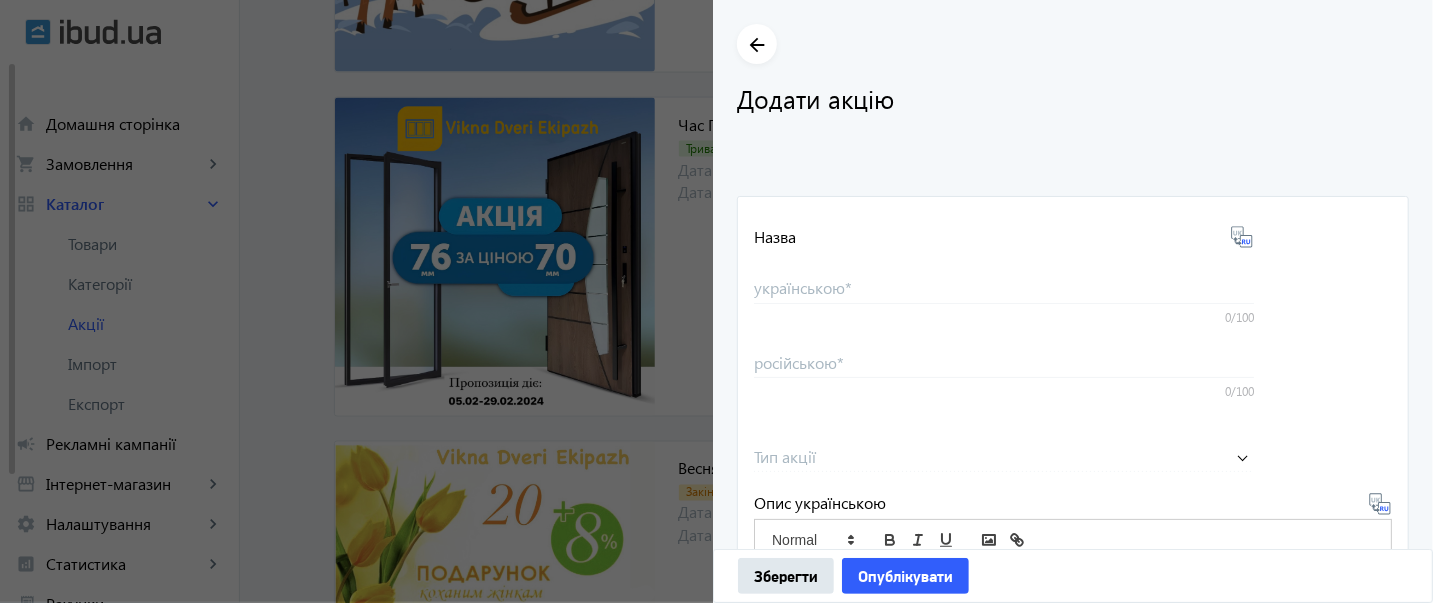 type on "Время Купить Качество по выгодной цене!" 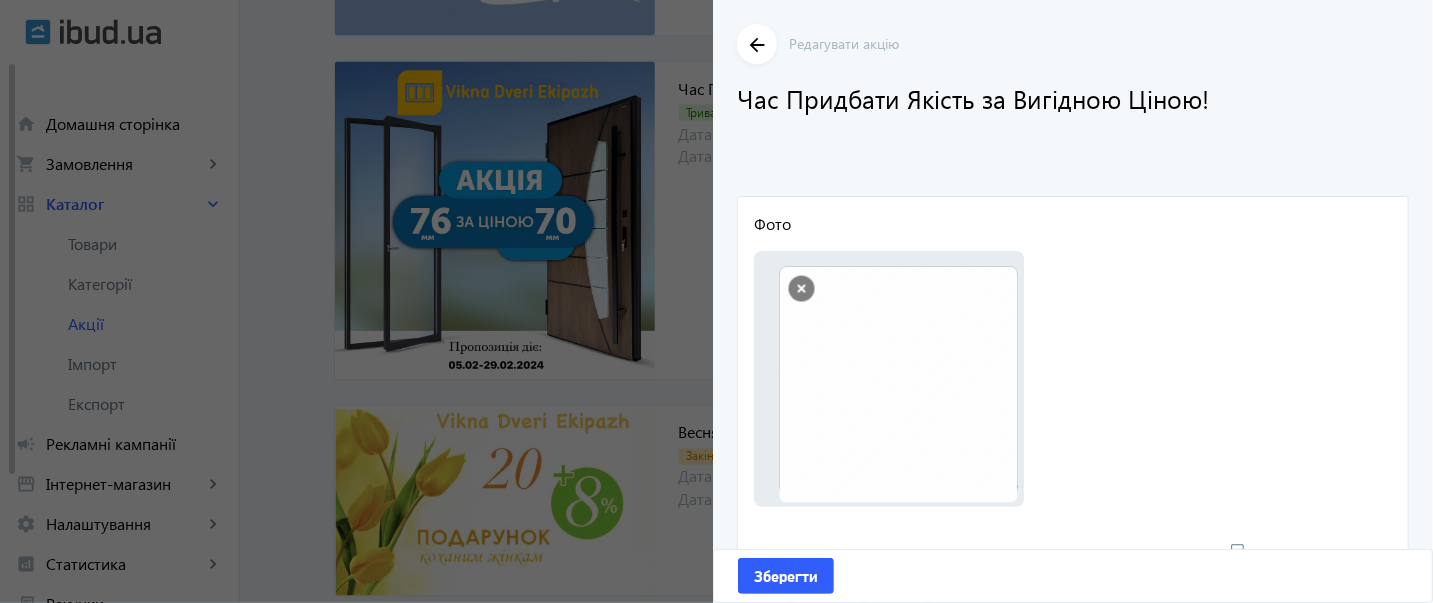 scroll, scrollTop: 6363, scrollLeft: 0, axis: vertical 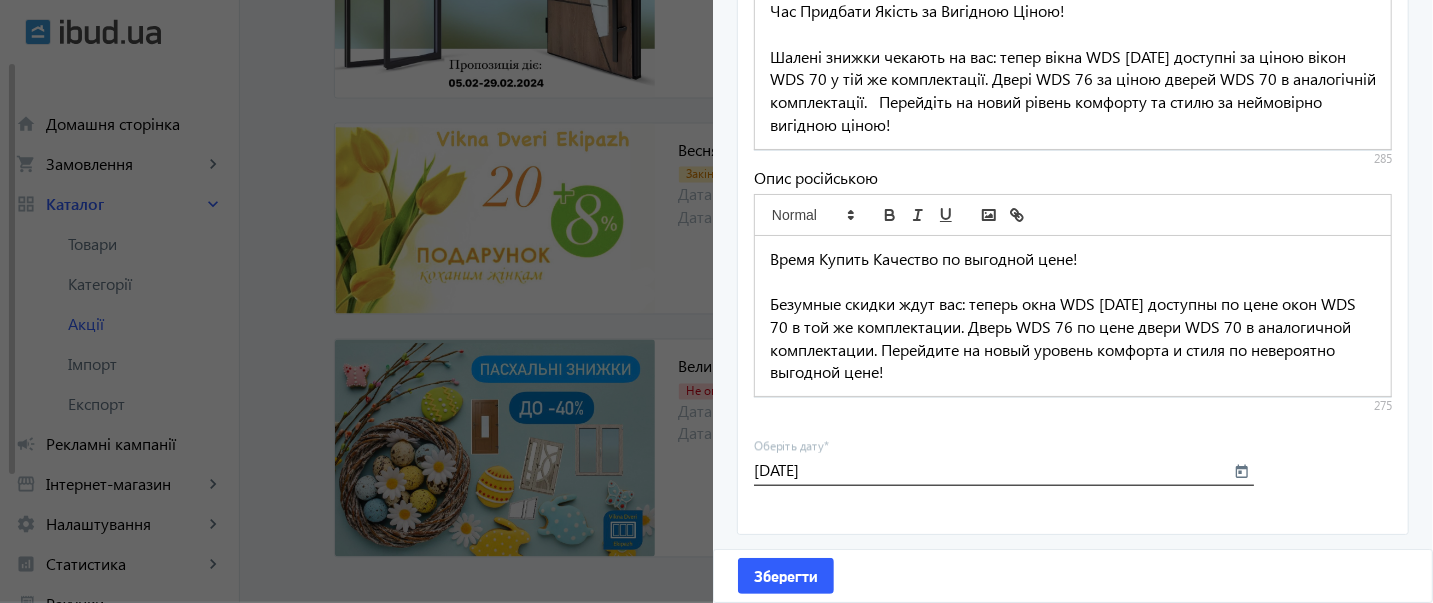 click 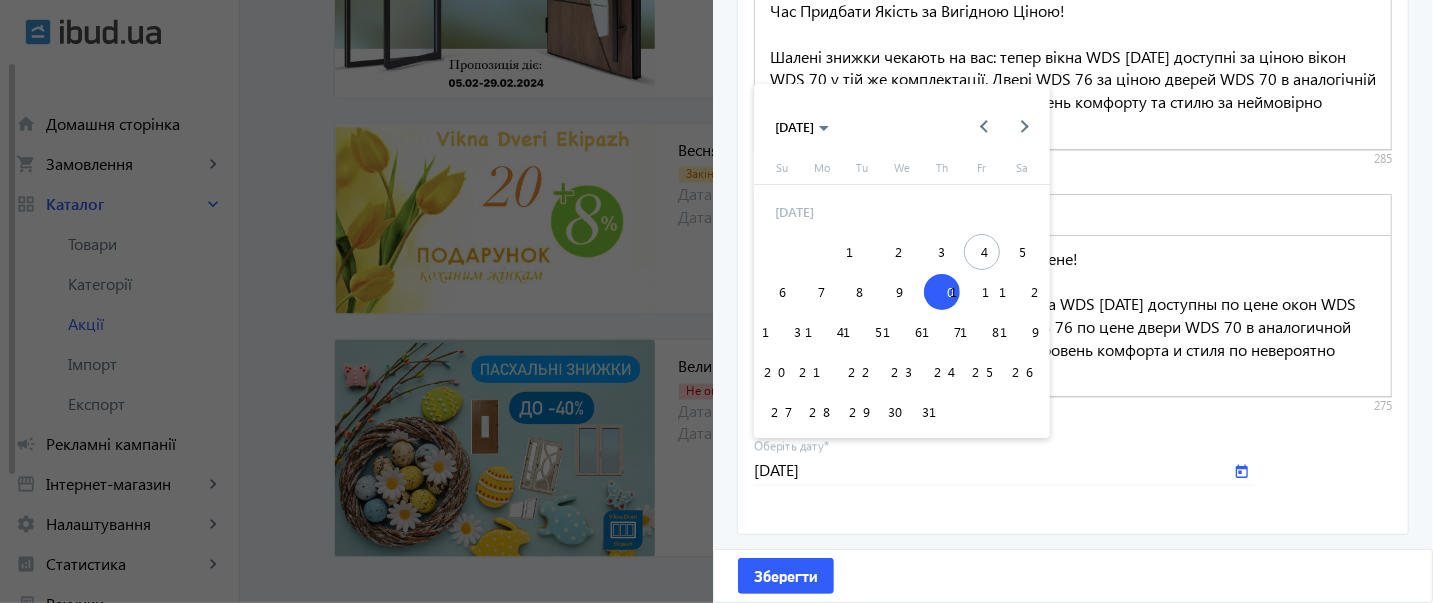 click on "12" at bounding box center [1022, 292] 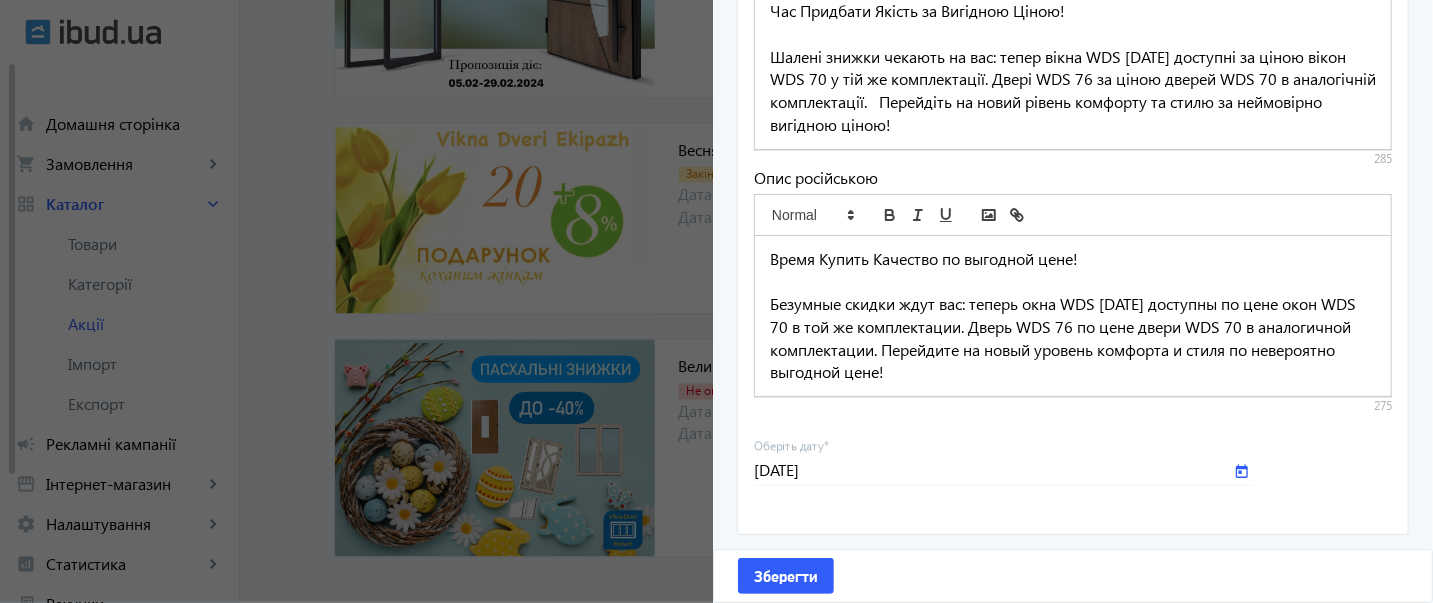 type on "[DATE]" 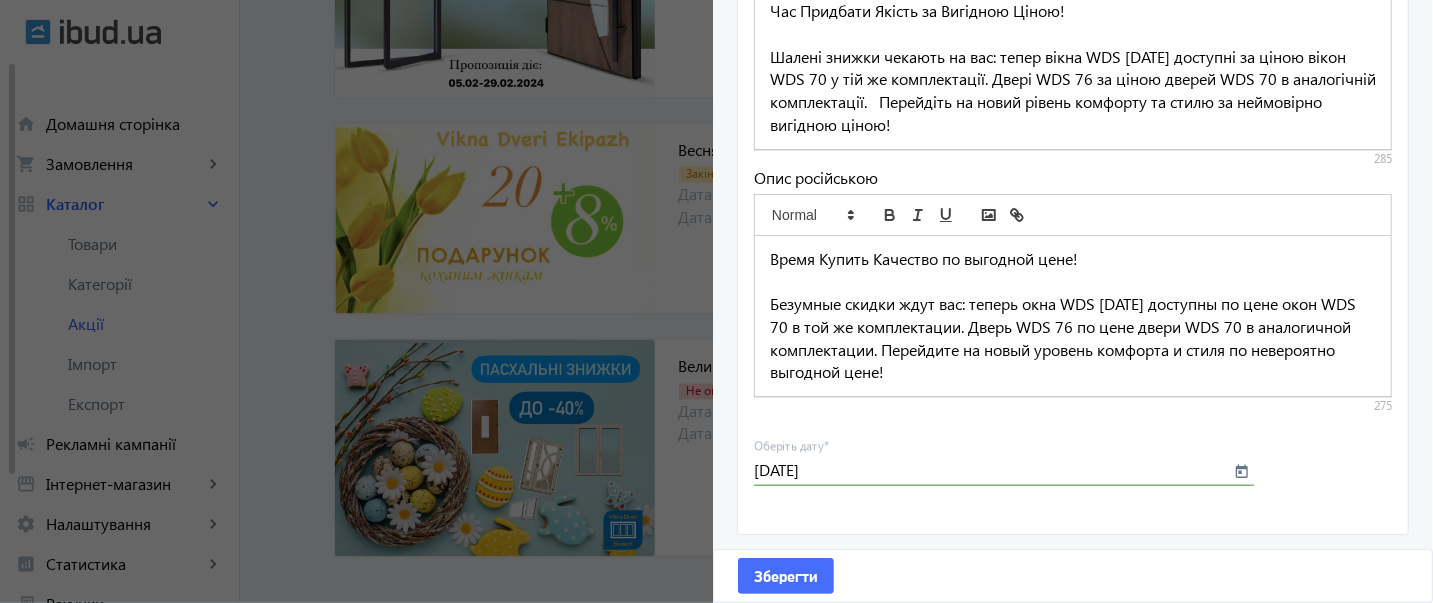 drag, startPoint x: 783, startPoint y: 569, endPoint x: 278, endPoint y: 336, distance: 556.16003 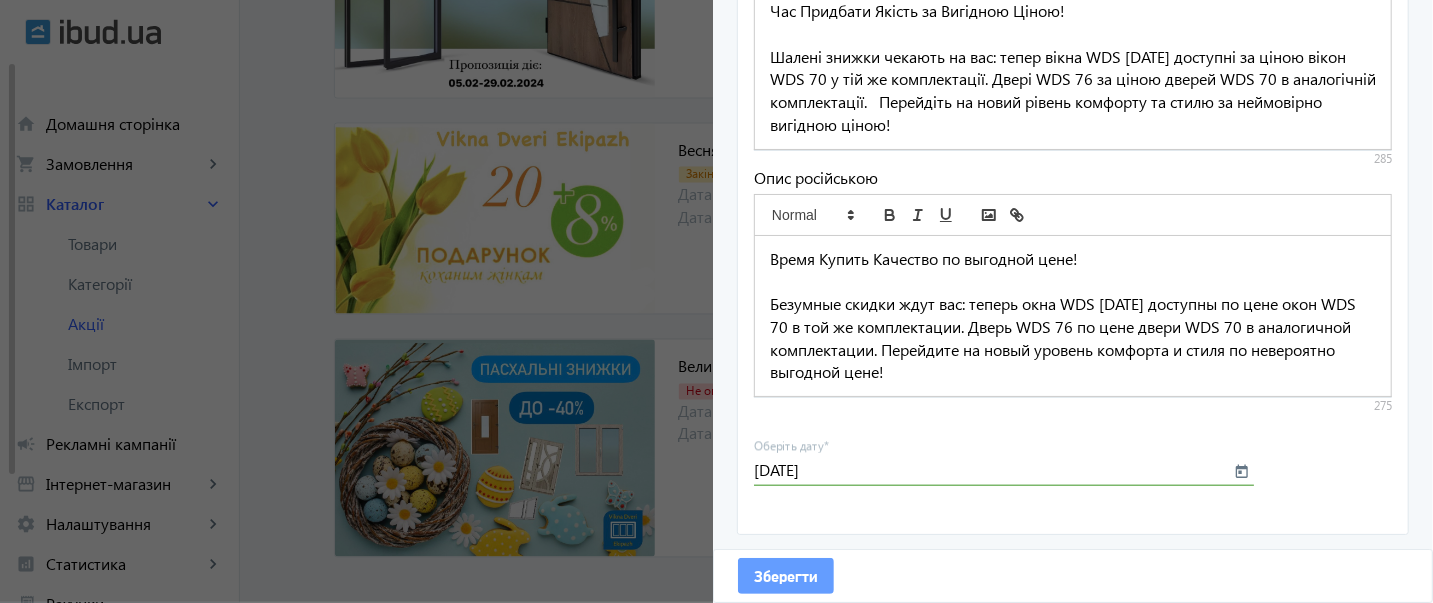 click on "Зберегти" 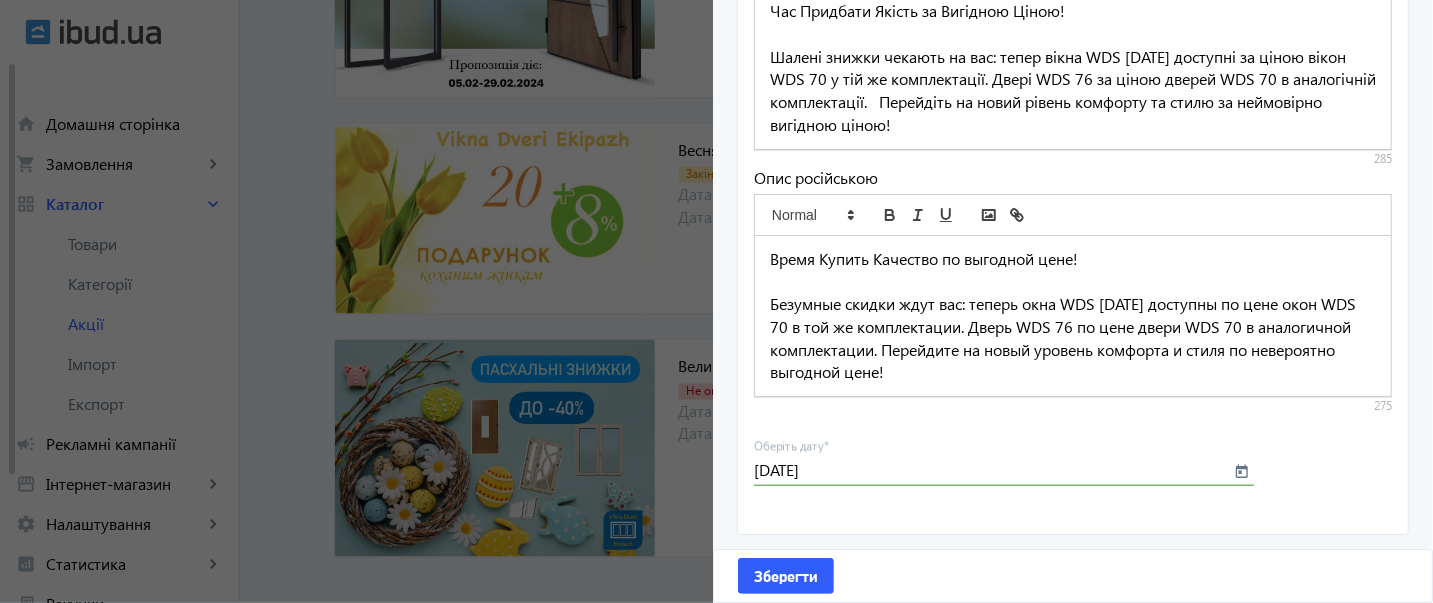 click 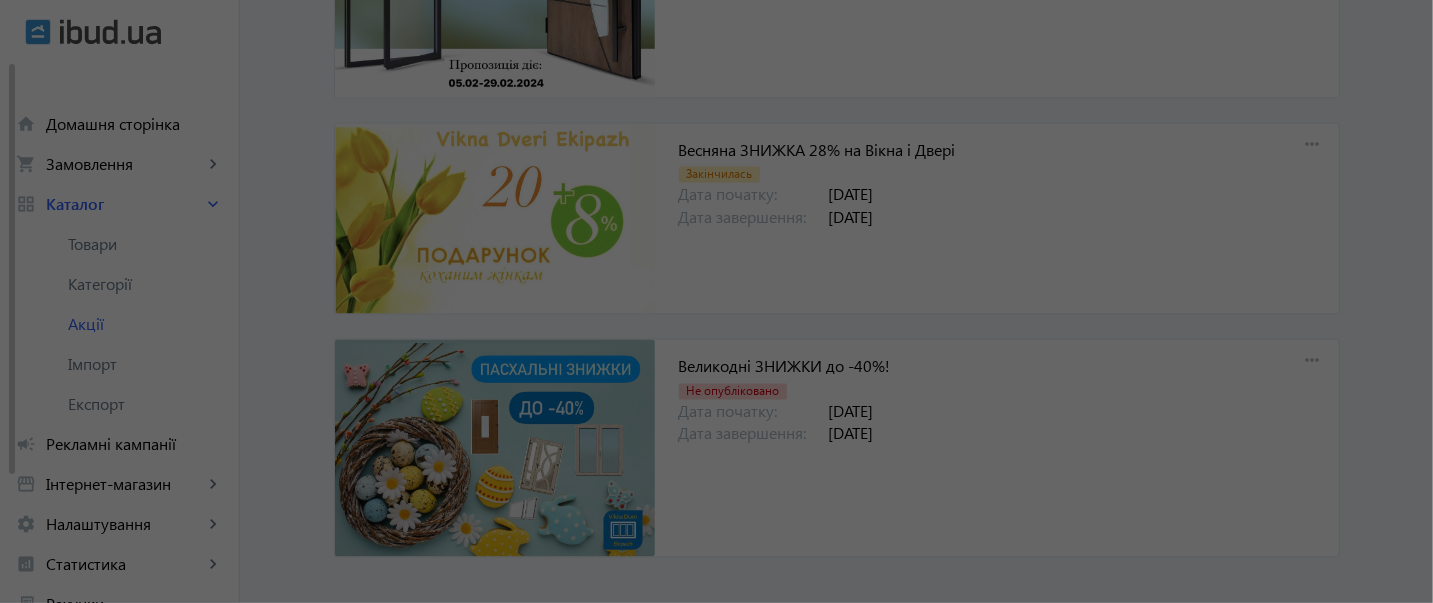 scroll, scrollTop: 5944, scrollLeft: 0, axis: vertical 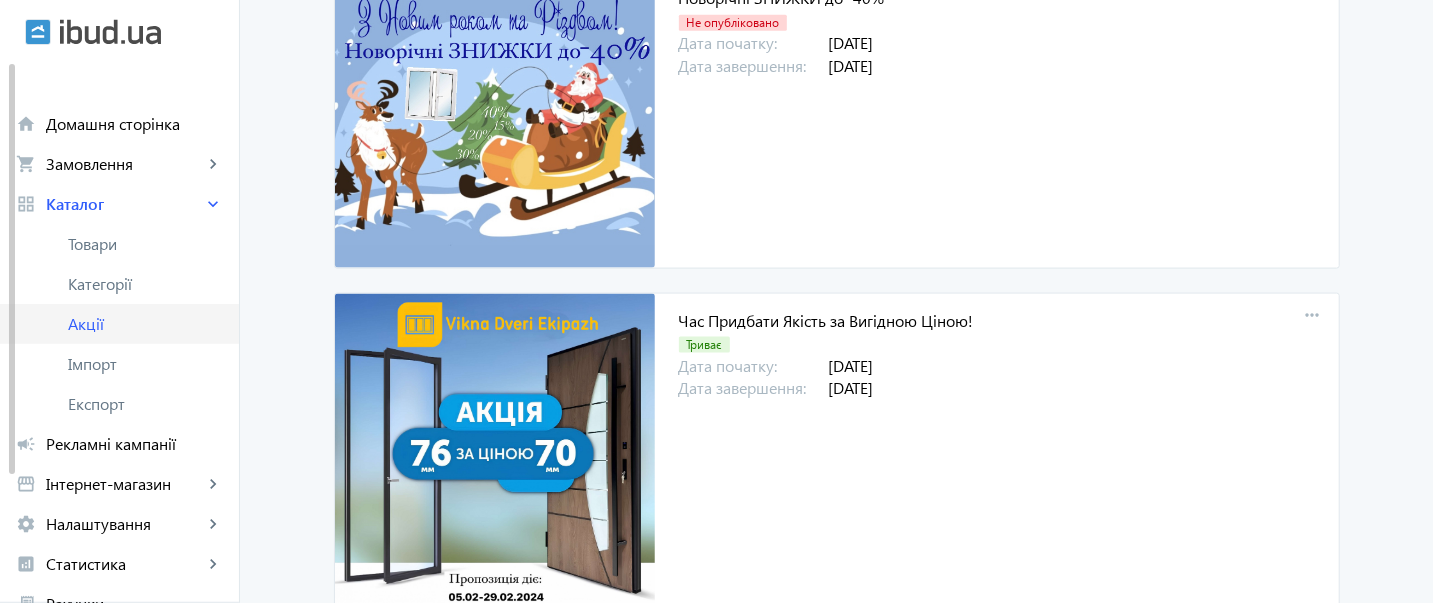 click on "Акції" 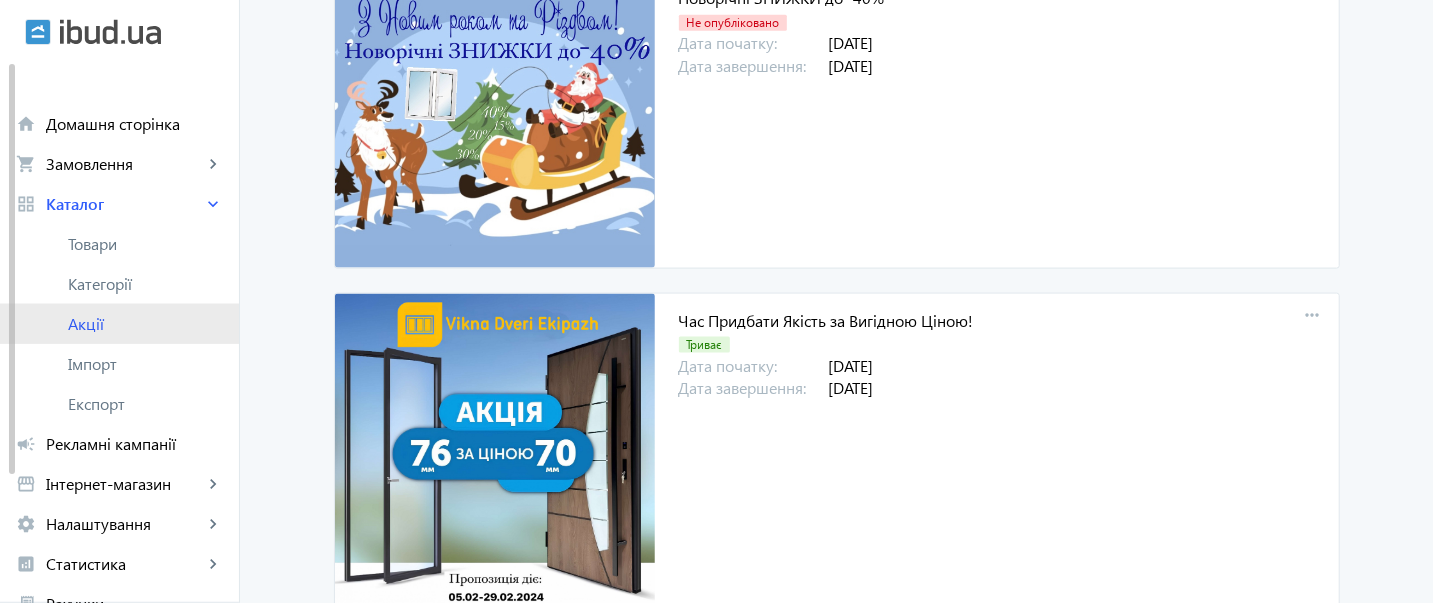 scroll, scrollTop: 0, scrollLeft: 0, axis: both 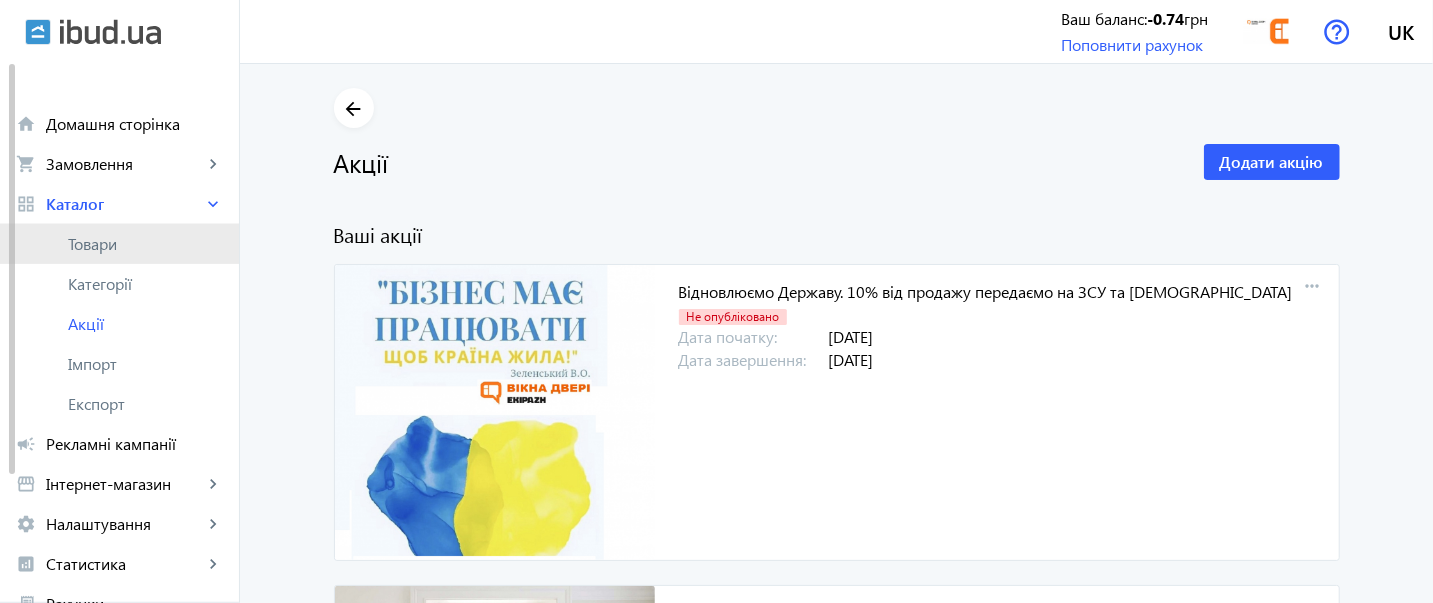 click on "Товари" 